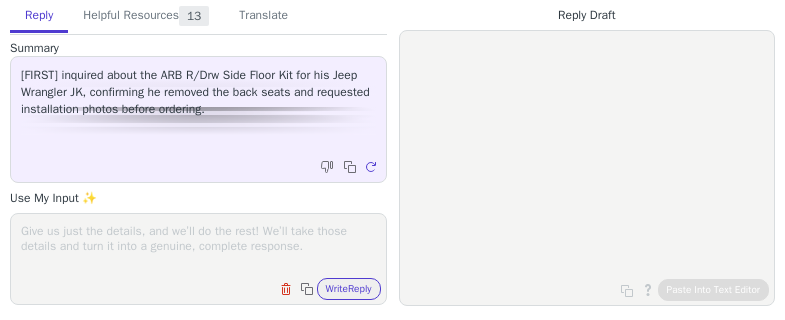 scroll, scrollTop: 0, scrollLeft: 0, axis: both 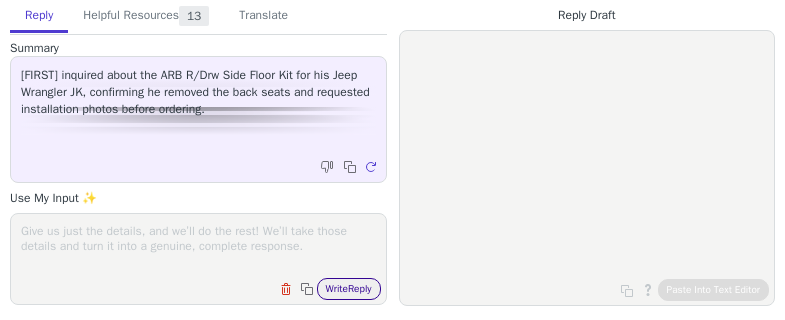 click on "Write  Reply" at bounding box center (349, 289) 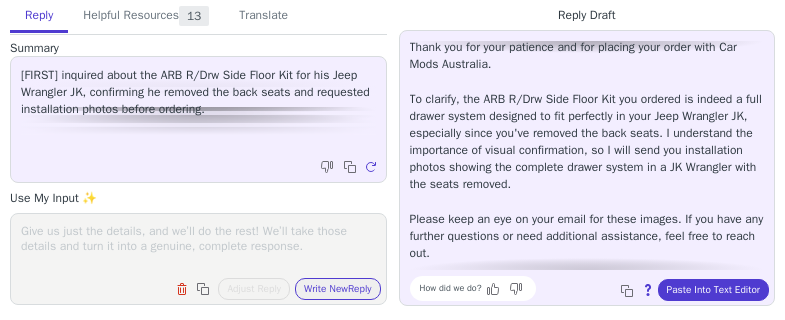 scroll, scrollTop: 80, scrollLeft: 0, axis: vertical 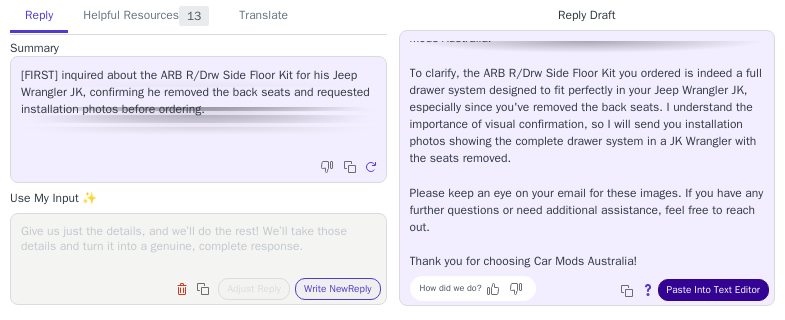 click on "Paste Into Text Editor" at bounding box center (713, 290) 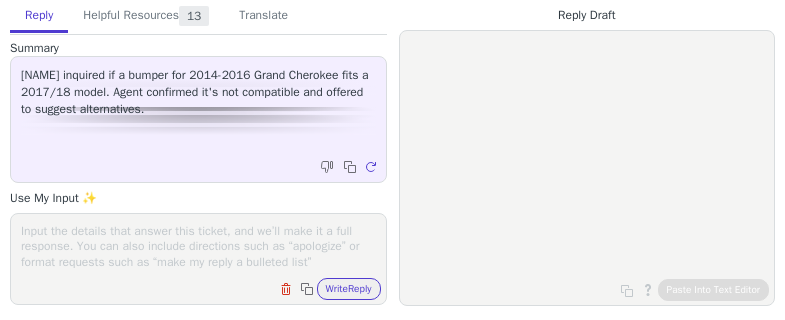 scroll, scrollTop: 0, scrollLeft: 0, axis: both 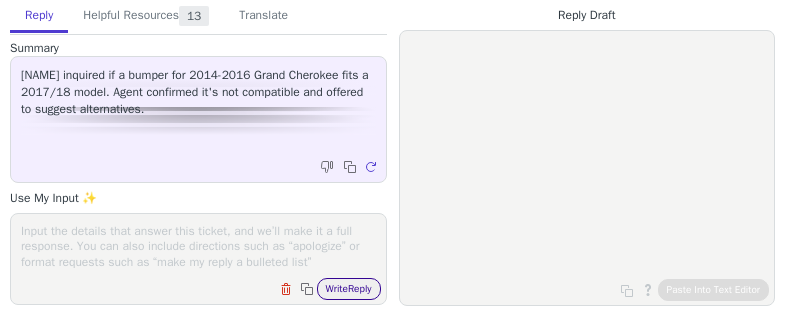 click on "Write  Reply" at bounding box center [349, 289] 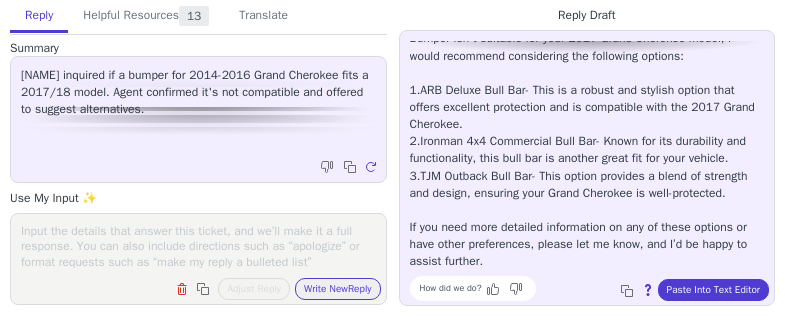 scroll, scrollTop: 114, scrollLeft: 0, axis: vertical 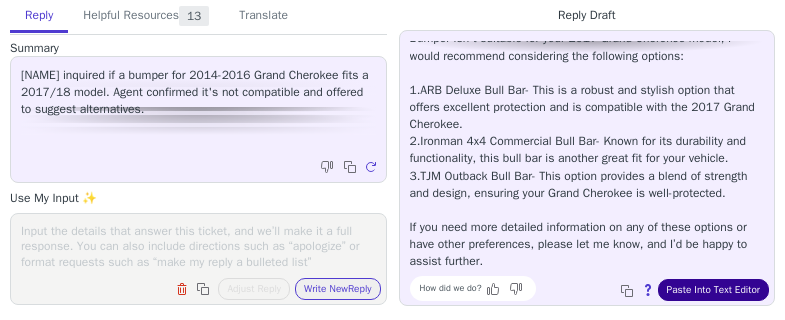 click on "Paste Into Text Editor" at bounding box center [713, 290] 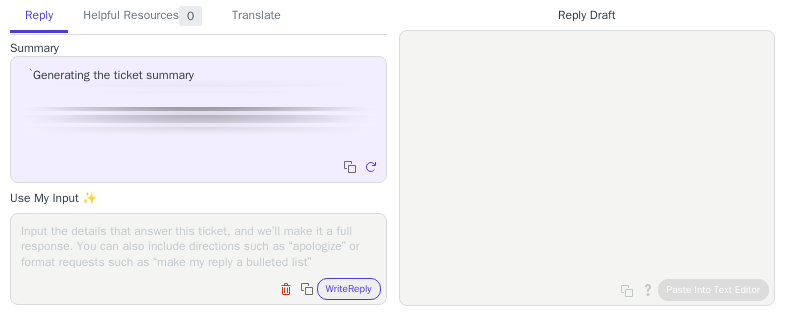 scroll, scrollTop: 0, scrollLeft: 0, axis: both 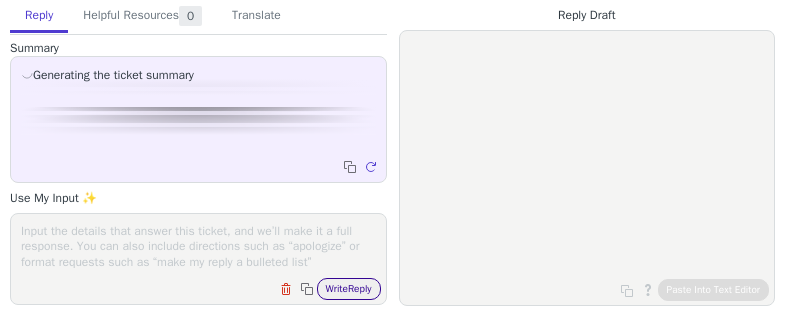 click on "Write  Reply" at bounding box center [349, 289] 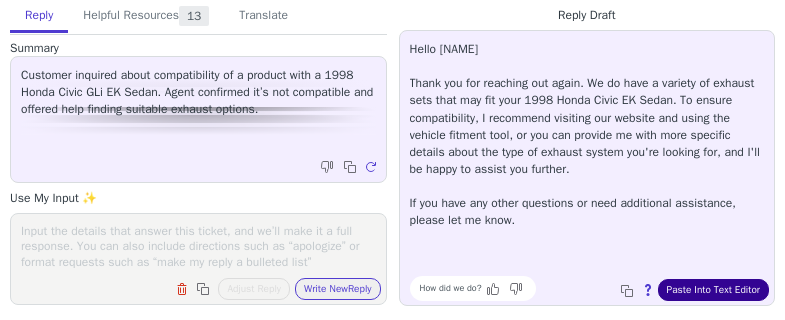 click on "Paste Into Text Editor" at bounding box center [713, 290] 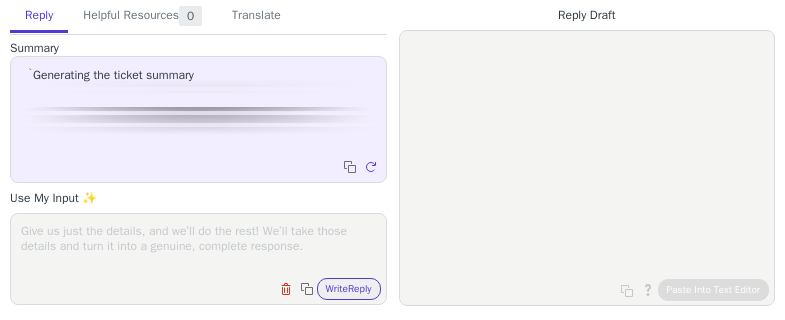 scroll, scrollTop: 0, scrollLeft: 0, axis: both 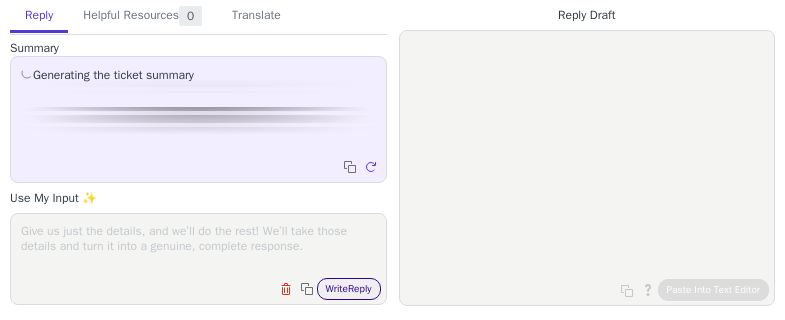 click on "Write  Reply" at bounding box center [349, 289] 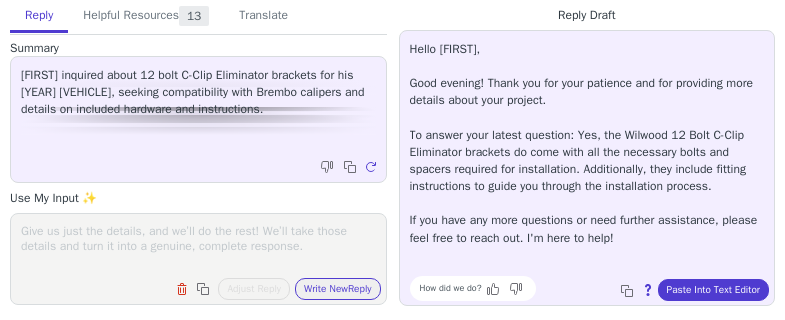 click on "Hello [FIRST], Good evening! Thank you for your patience and for providing more details about your project. To answer your latest question: Yes, the Wilwood 12 Bolt C-Clip Eliminator brackets do come with all the necessary bolts and spacers required for installation. Additionally, they include fitting instructions to guide you through the installation process. If you have any more questions or need further assistance, please feel free to reach out. I'm here to help! How did we do?   Copy to clipboard About this reply Paste Into Text Editor" at bounding box center [587, 168] 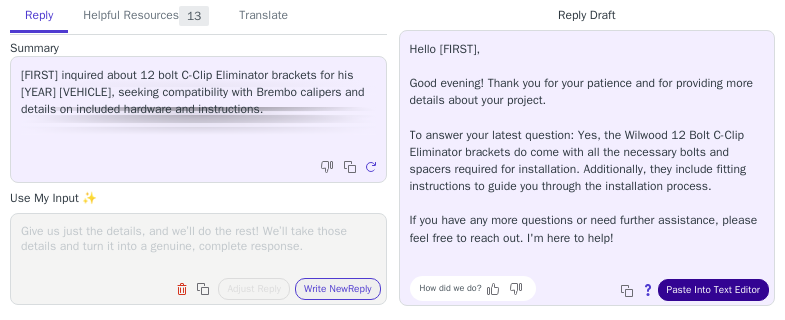 click on "Paste Into Text Editor" at bounding box center [713, 290] 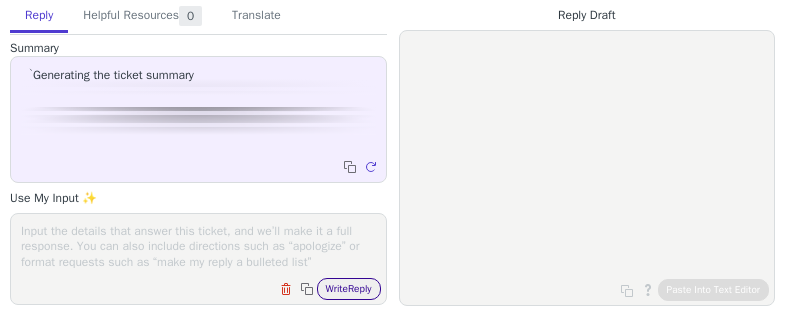 scroll, scrollTop: 0, scrollLeft: 0, axis: both 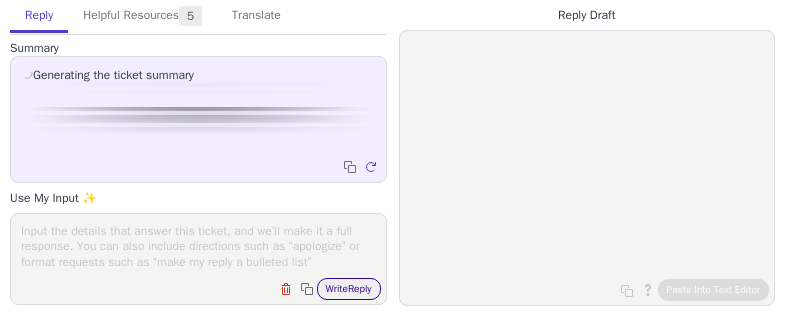 click on "Write  Reply" at bounding box center (349, 289) 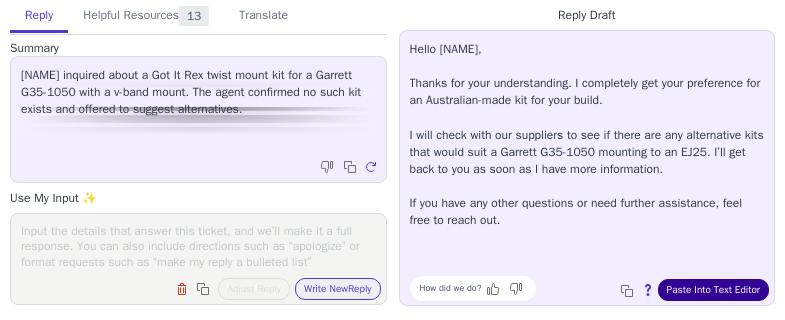 click on "Paste Into Text Editor" at bounding box center [713, 290] 